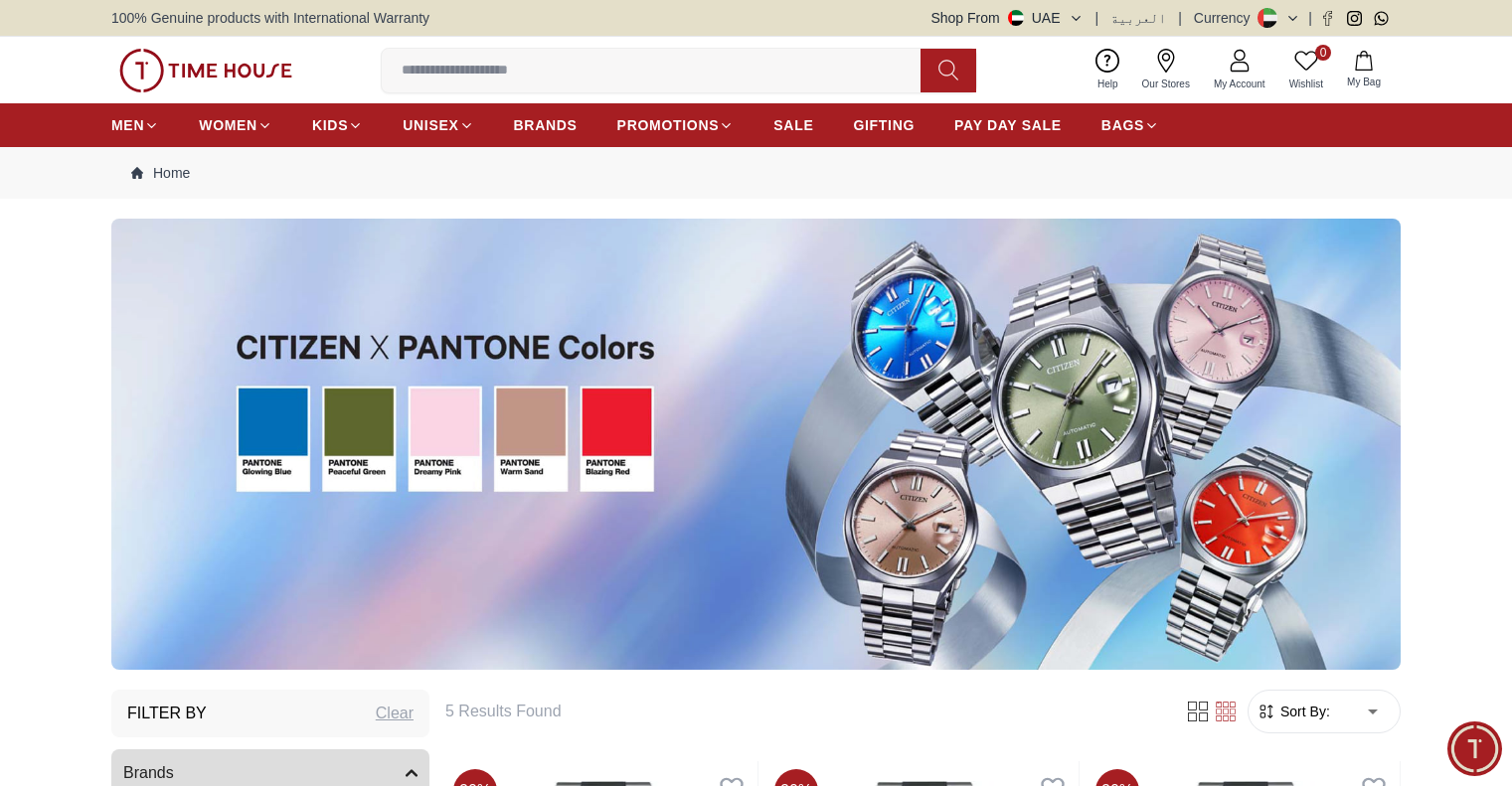scroll, scrollTop: 0, scrollLeft: 0, axis: both 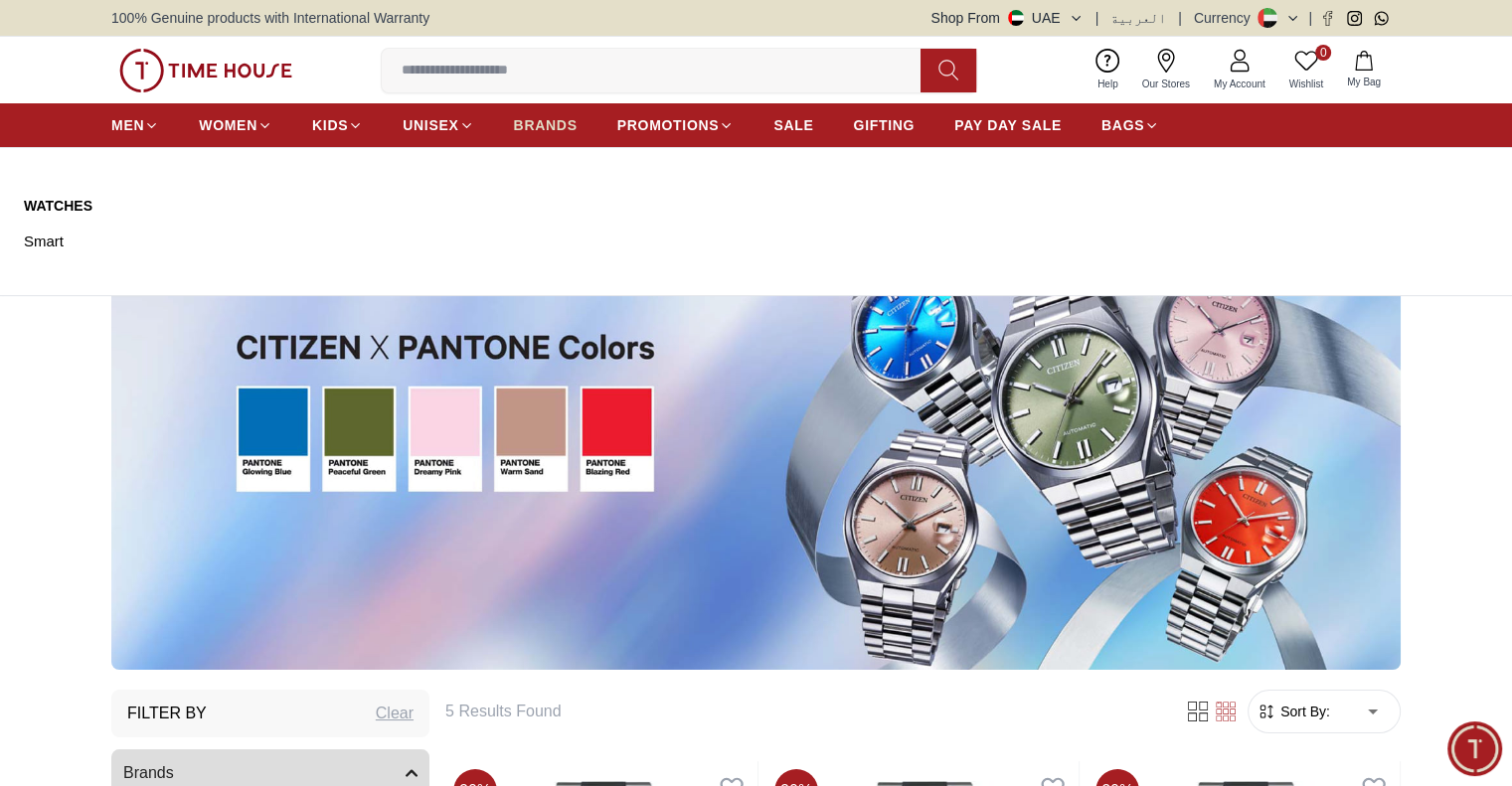 click on "BRANDS" at bounding box center (546, 125) 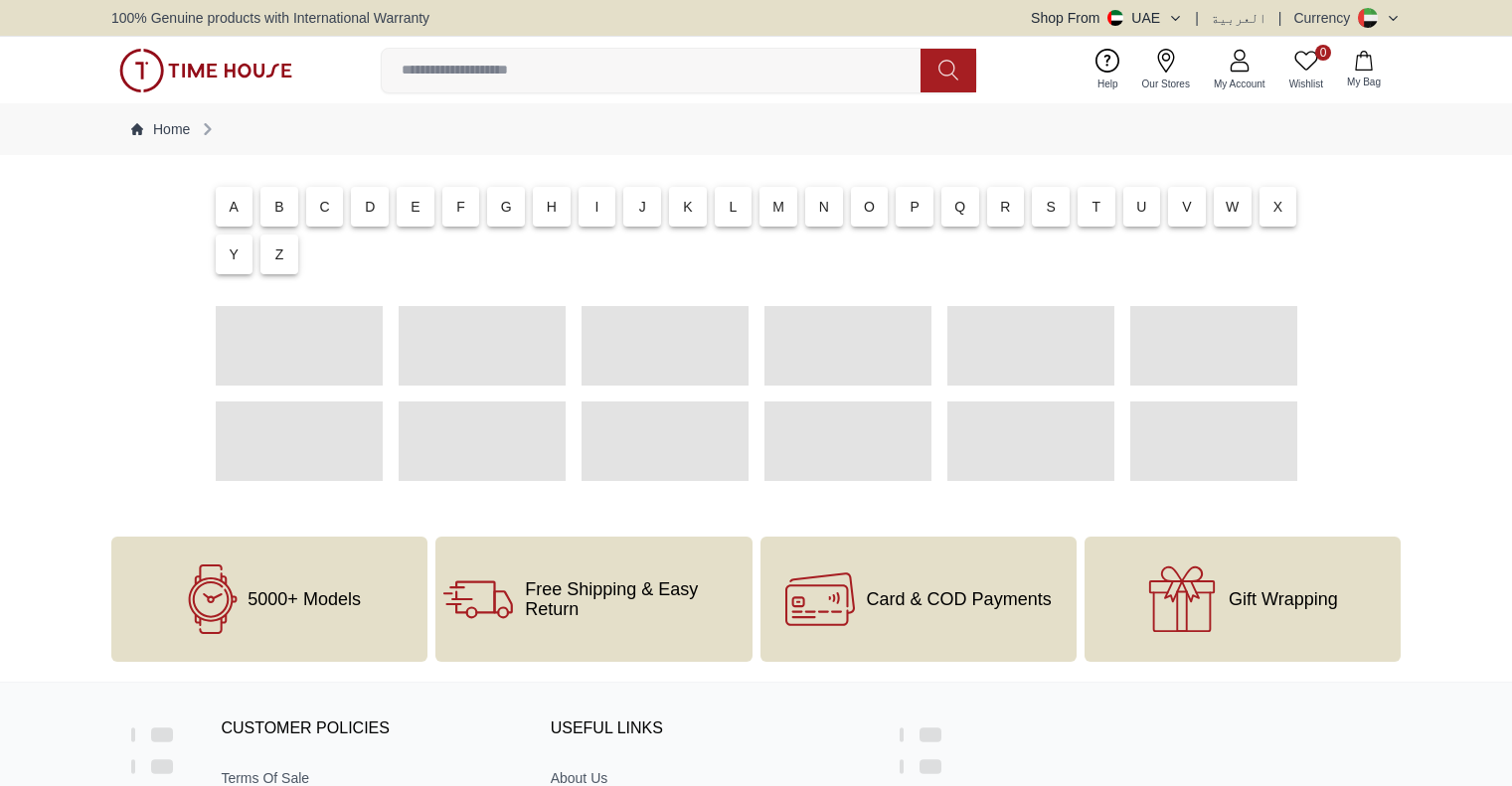 scroll, scrollTop: 0, scrollLeft: 0, axis: both 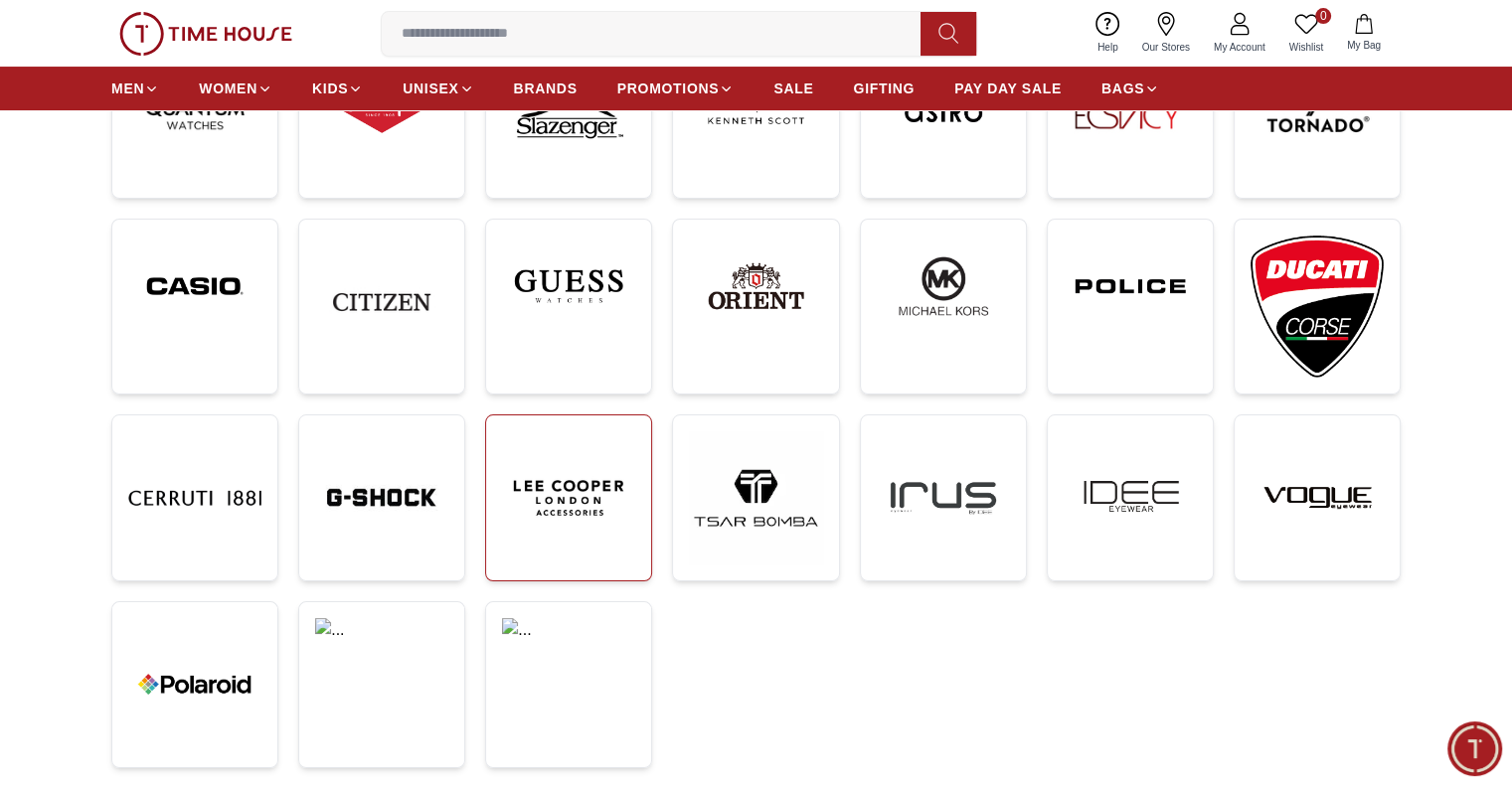 click at bounding box center [569, 498] 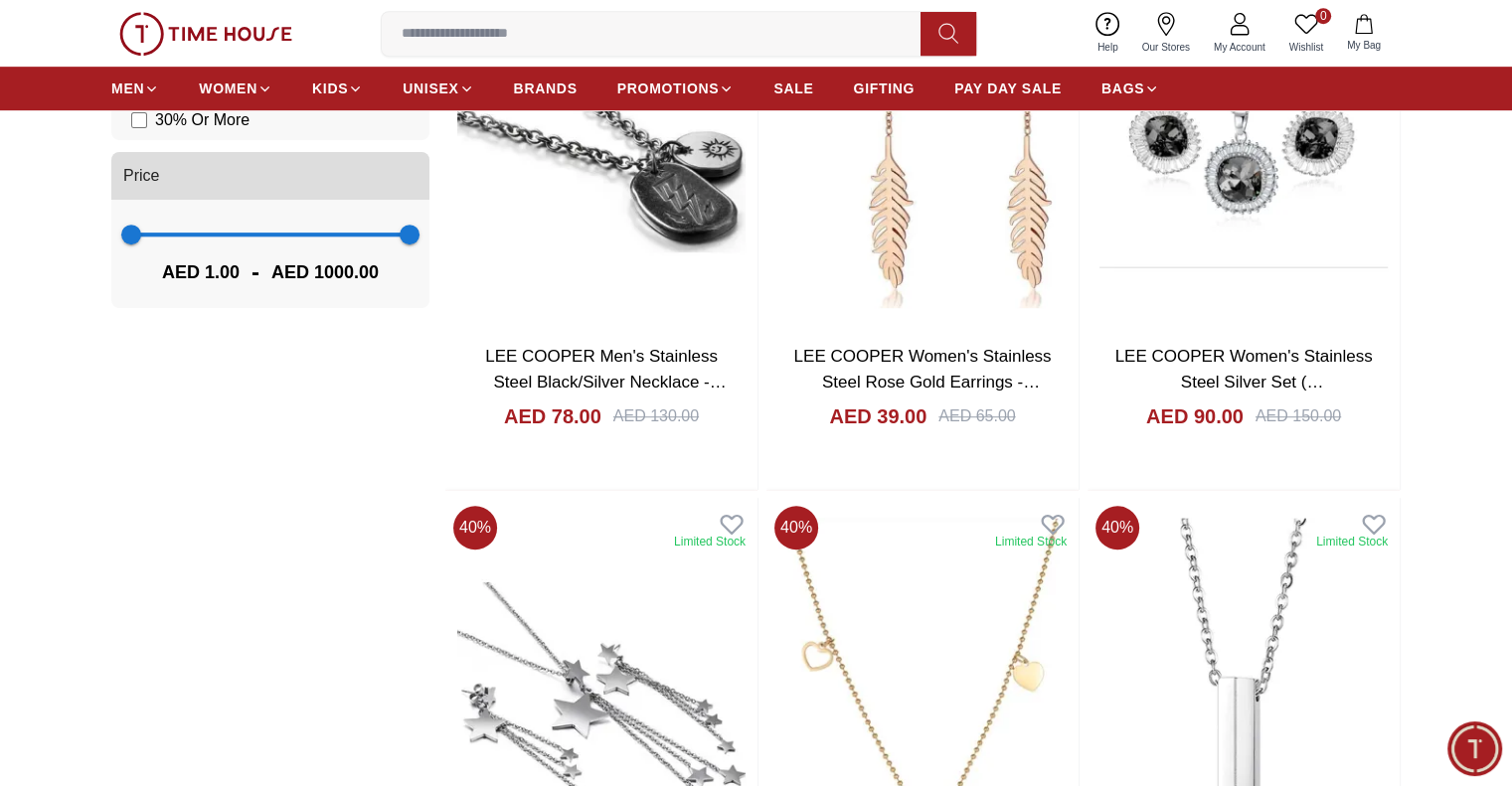scroll, scrollTop: 391, scrollLeft: 0, axis: vertical 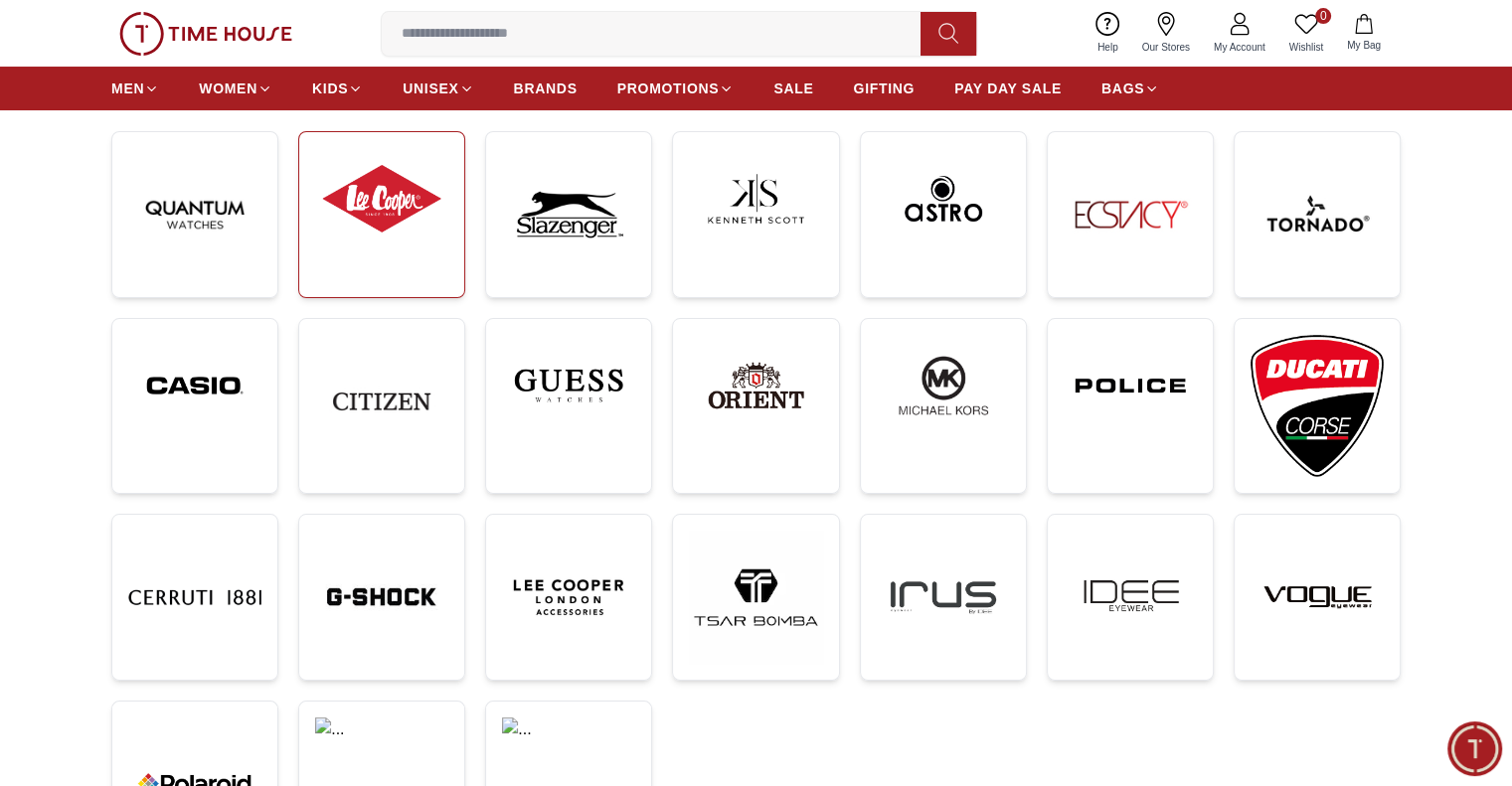 click at bounding box center (382, 199) 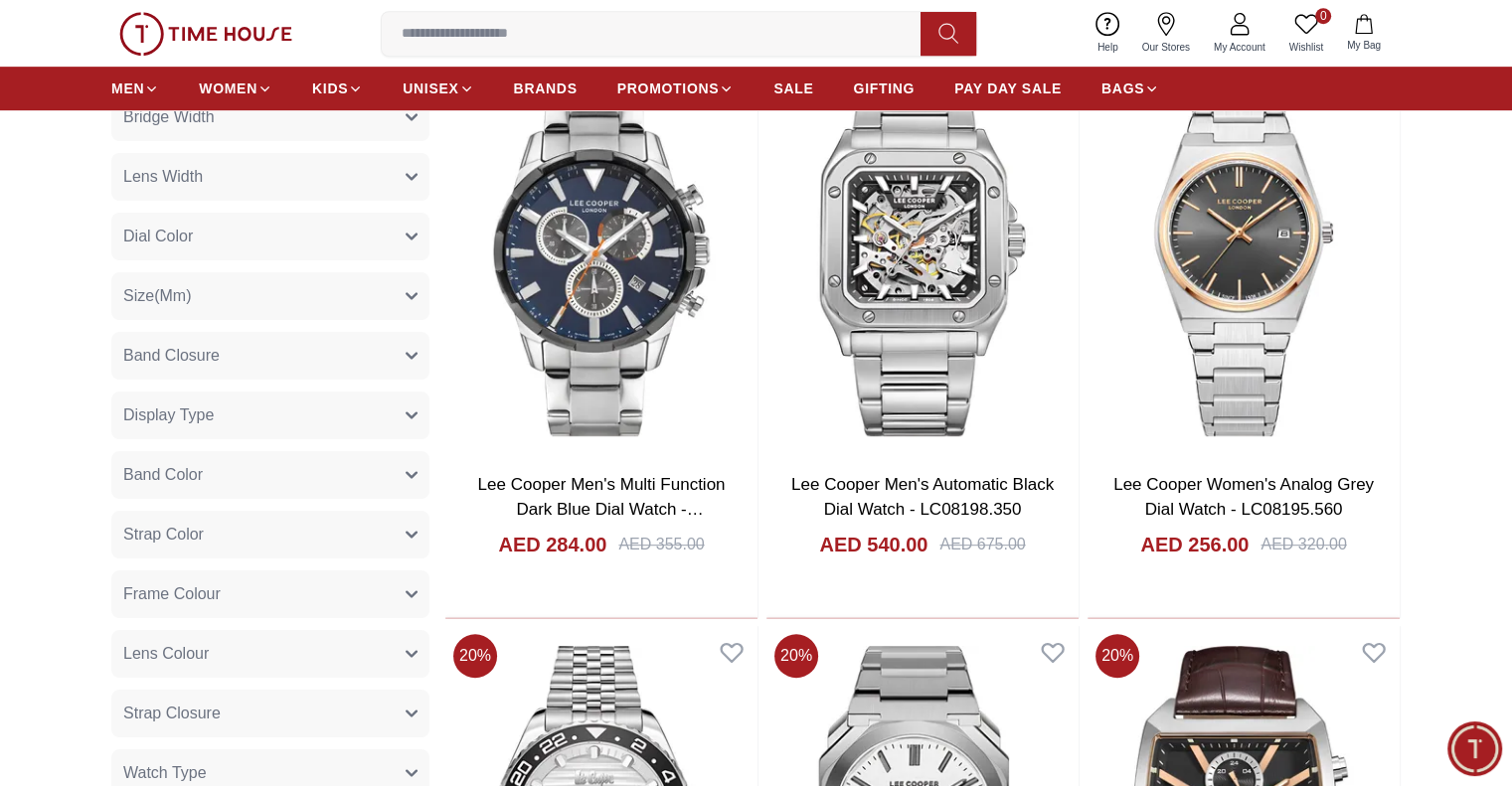 scroll, scrollTop: 1045, scrollLeft: 0, axis: vertical 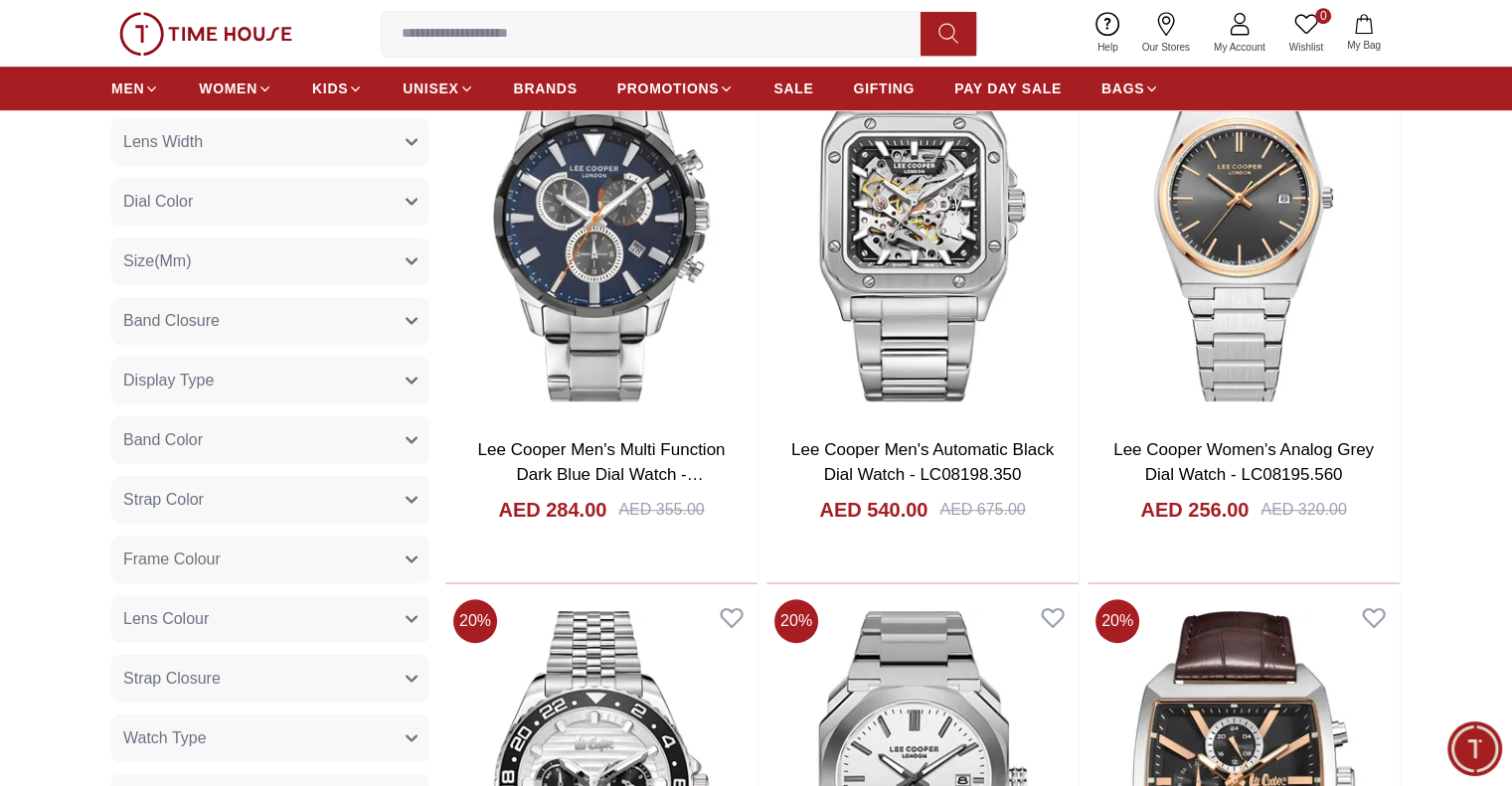 click on "Frame Colour" at bounding box center [270, 559] 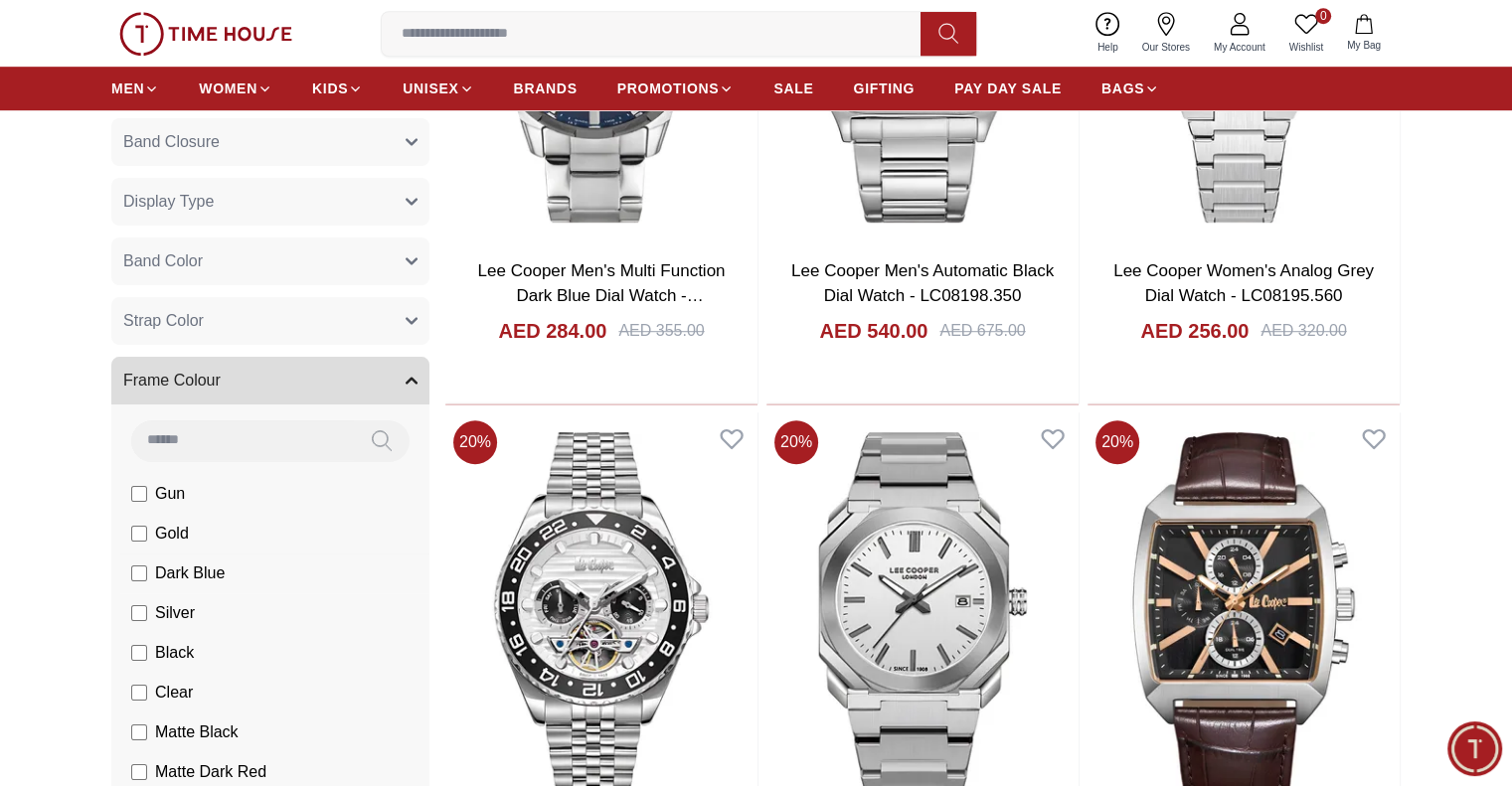 scroll, scrollTop: 1244, scrollLeft: 0, axis: vertical 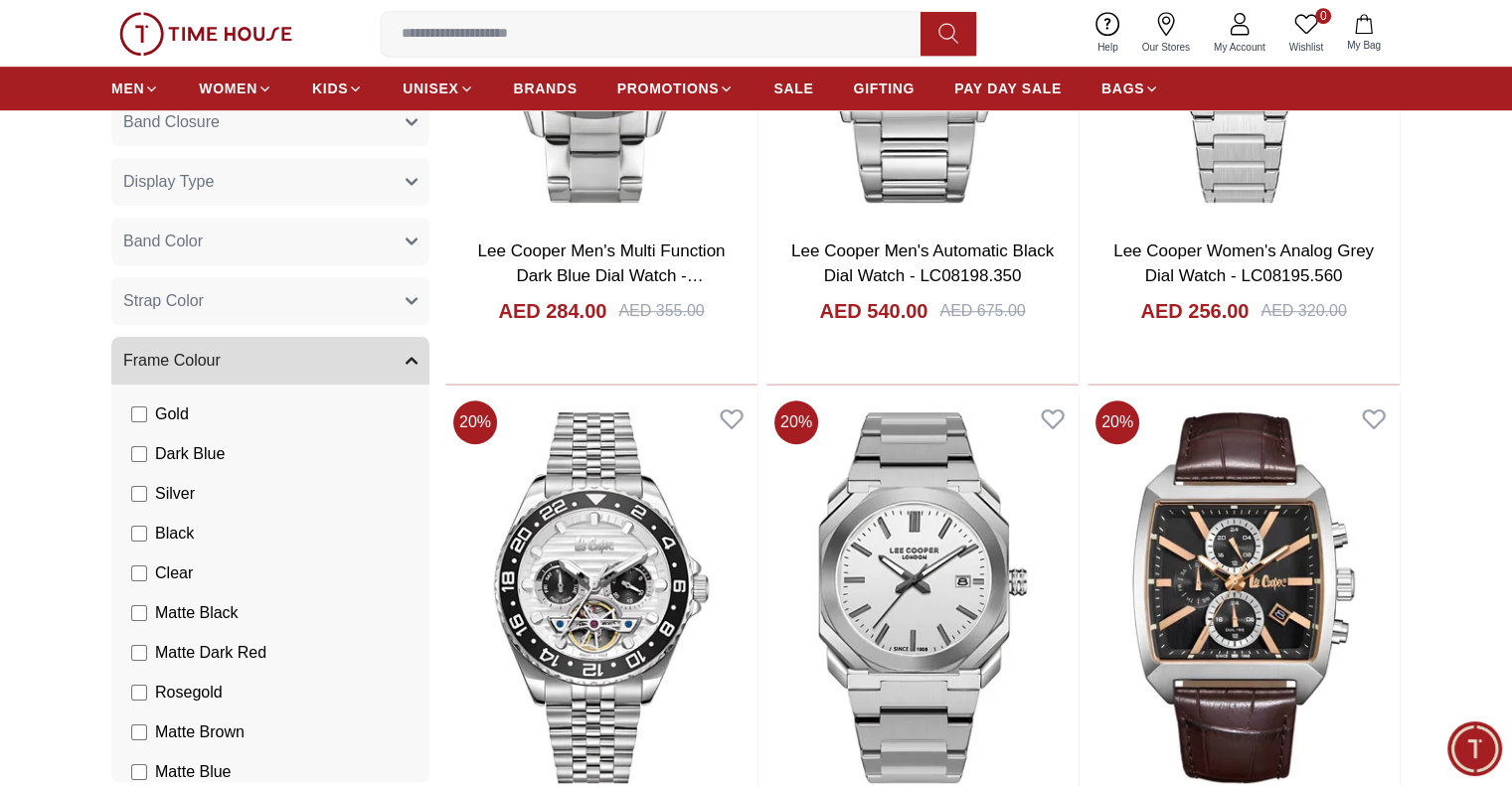 click 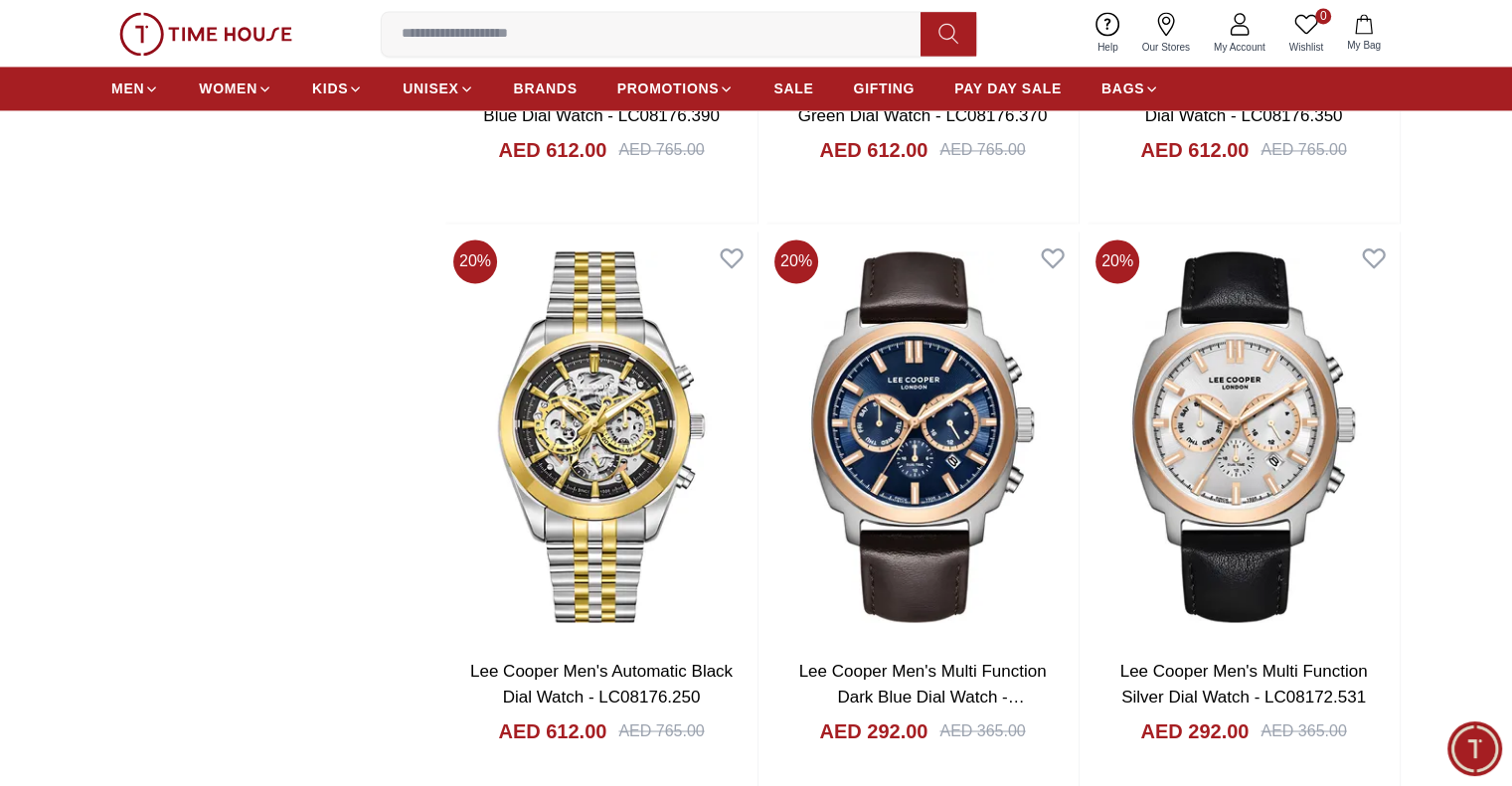 scroll, scrollTop: 2989, scrollLeft: 0, axis: vertical 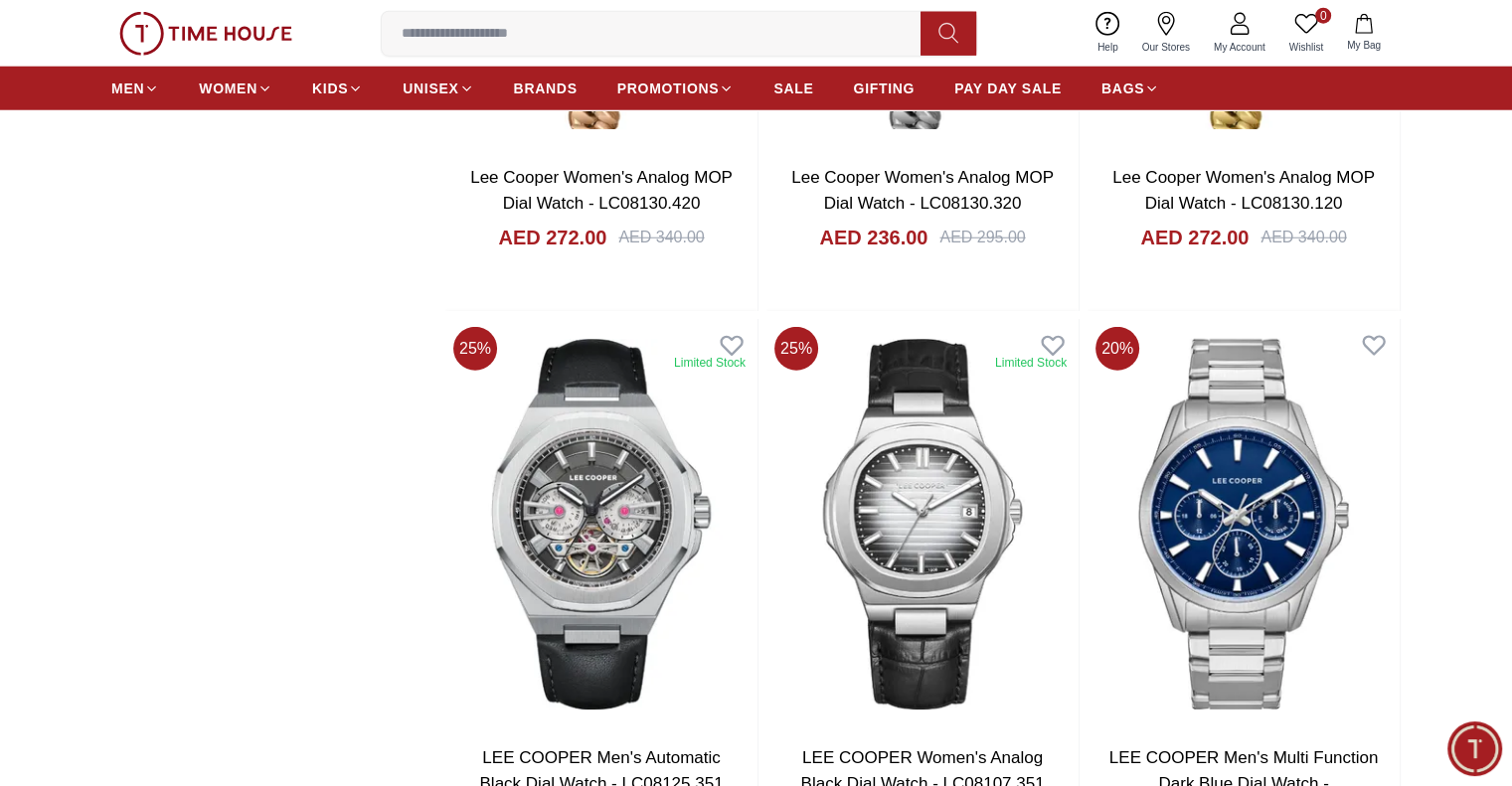 click at bounding box center [601, 6921] 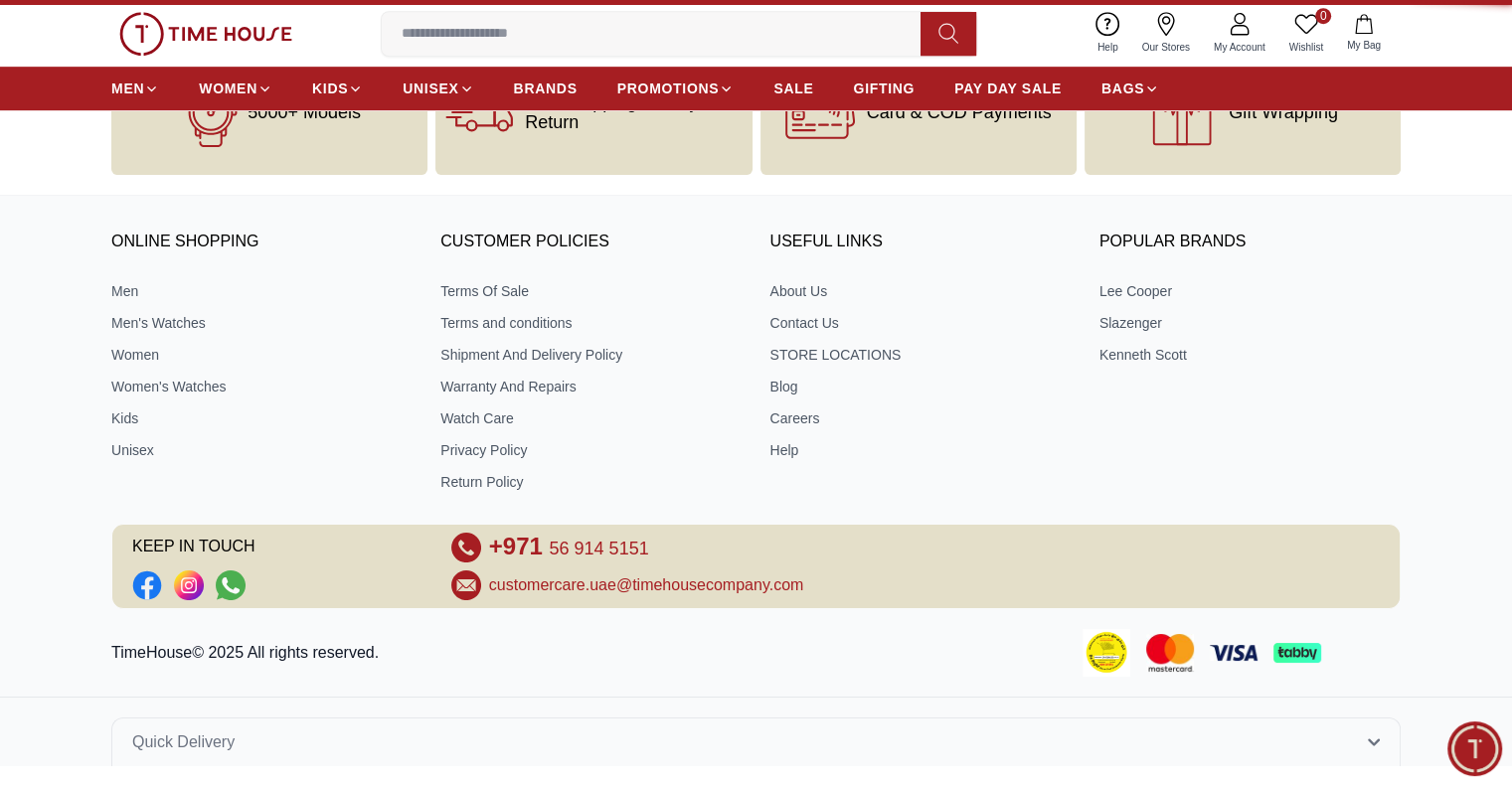scroll, scrollTop: 0, scrollLeft: 0, axis: both 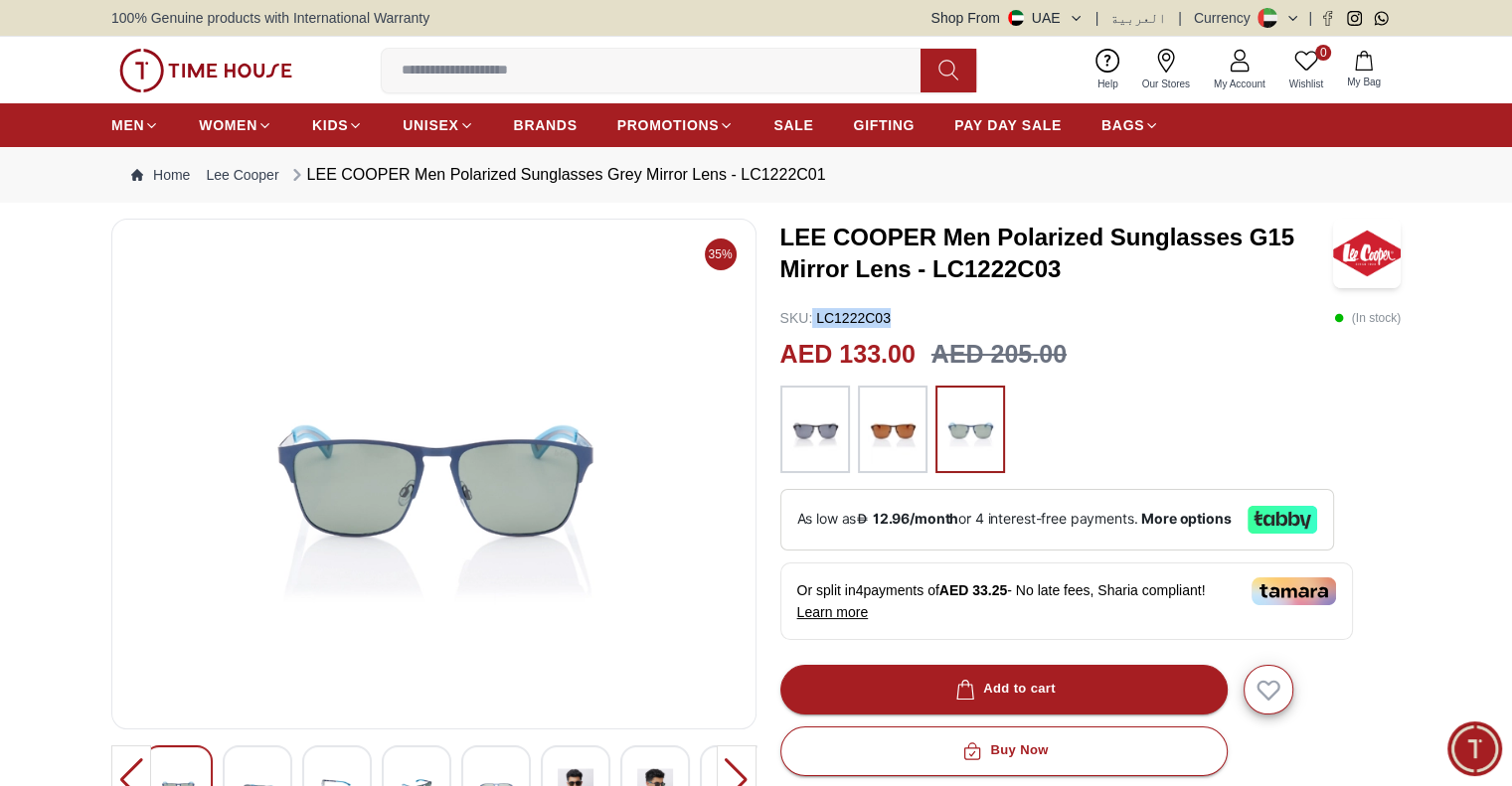 drag, startPoint x: 895, startPoint y: 308, endPoint x: 813, endPoint y: 325, distance: 83.74366 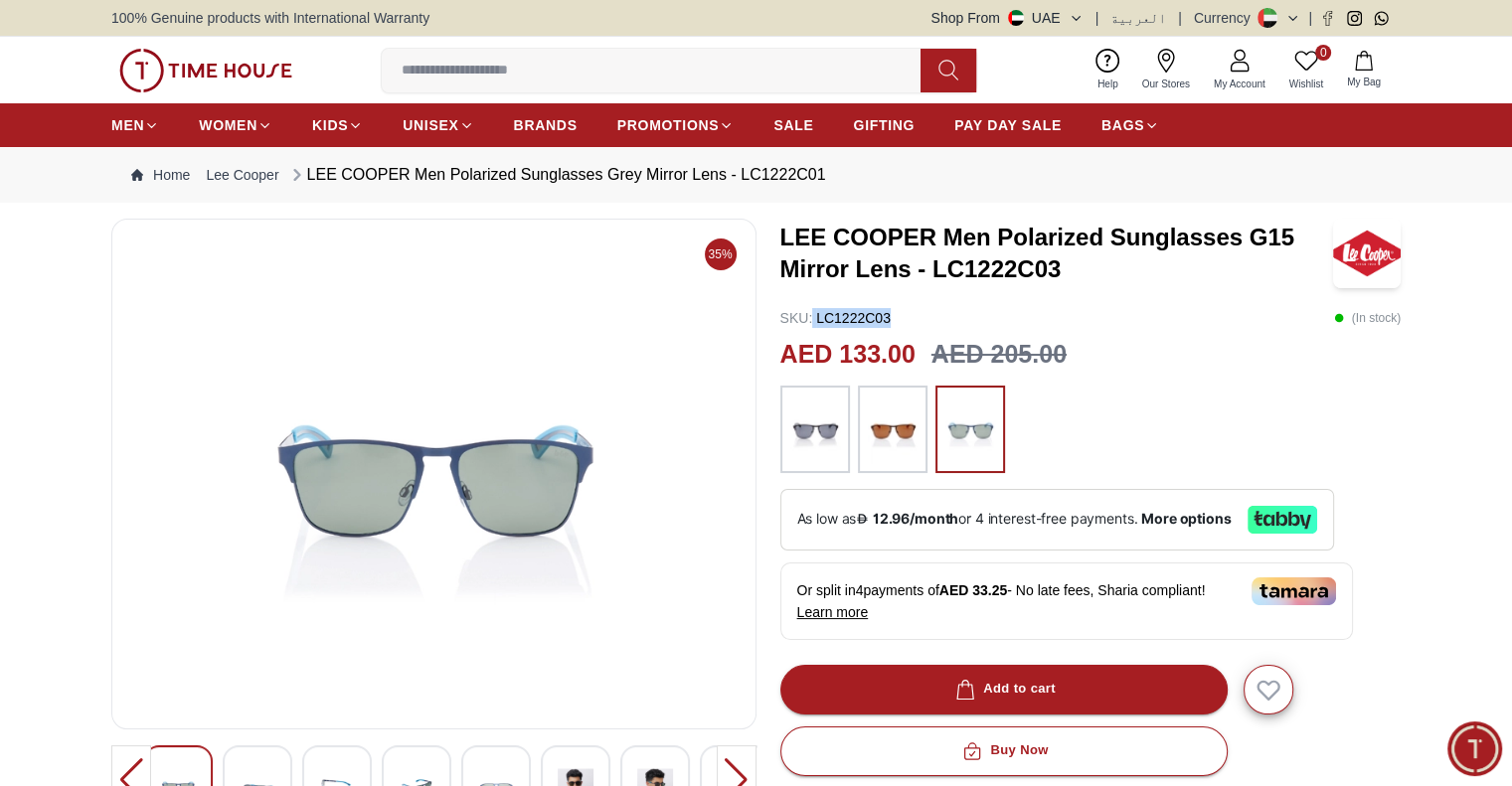 copy on "LC1222C03" 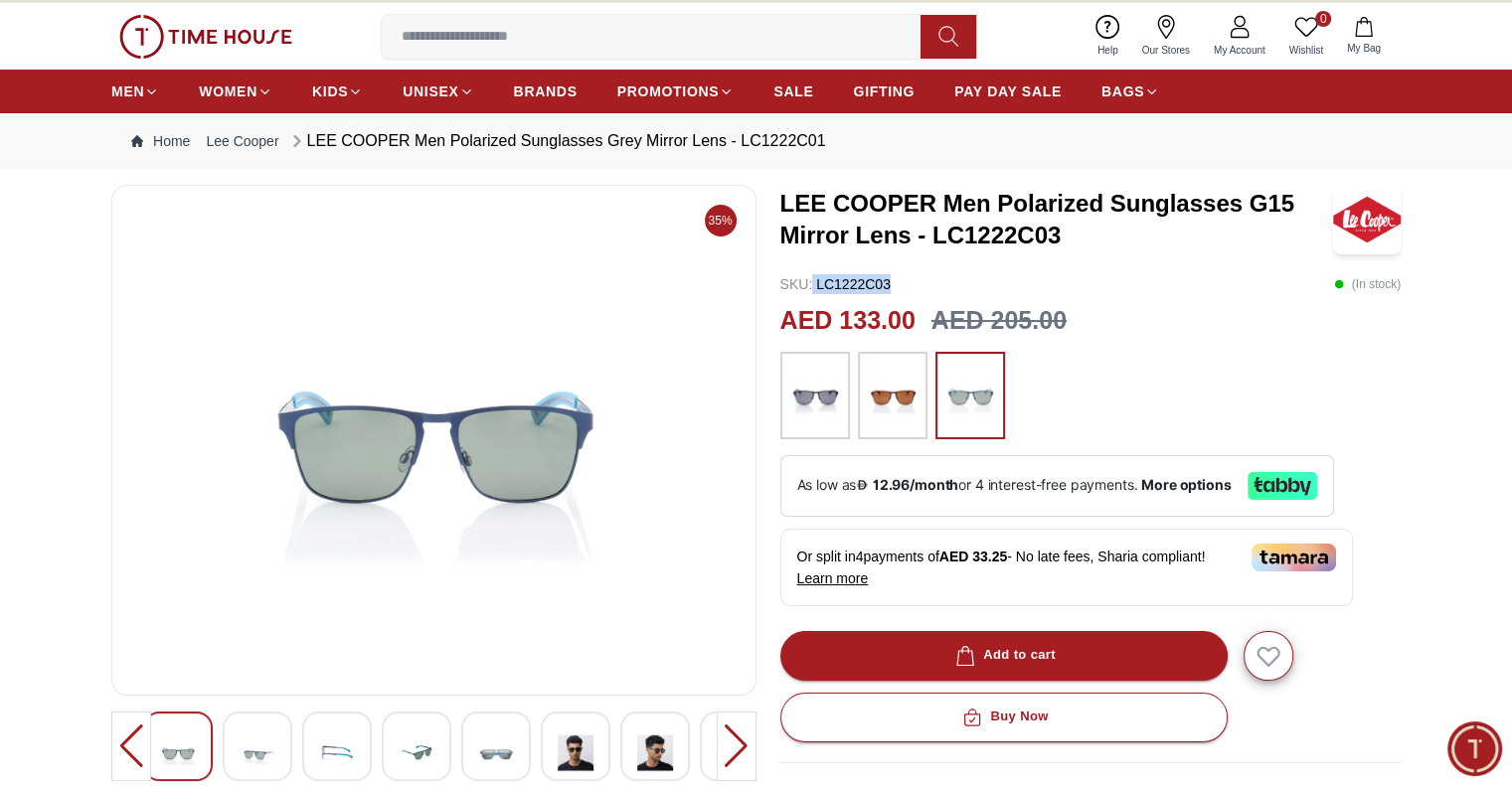 scroll, scrollTop: 0, scrollLeft: 0, axis: both 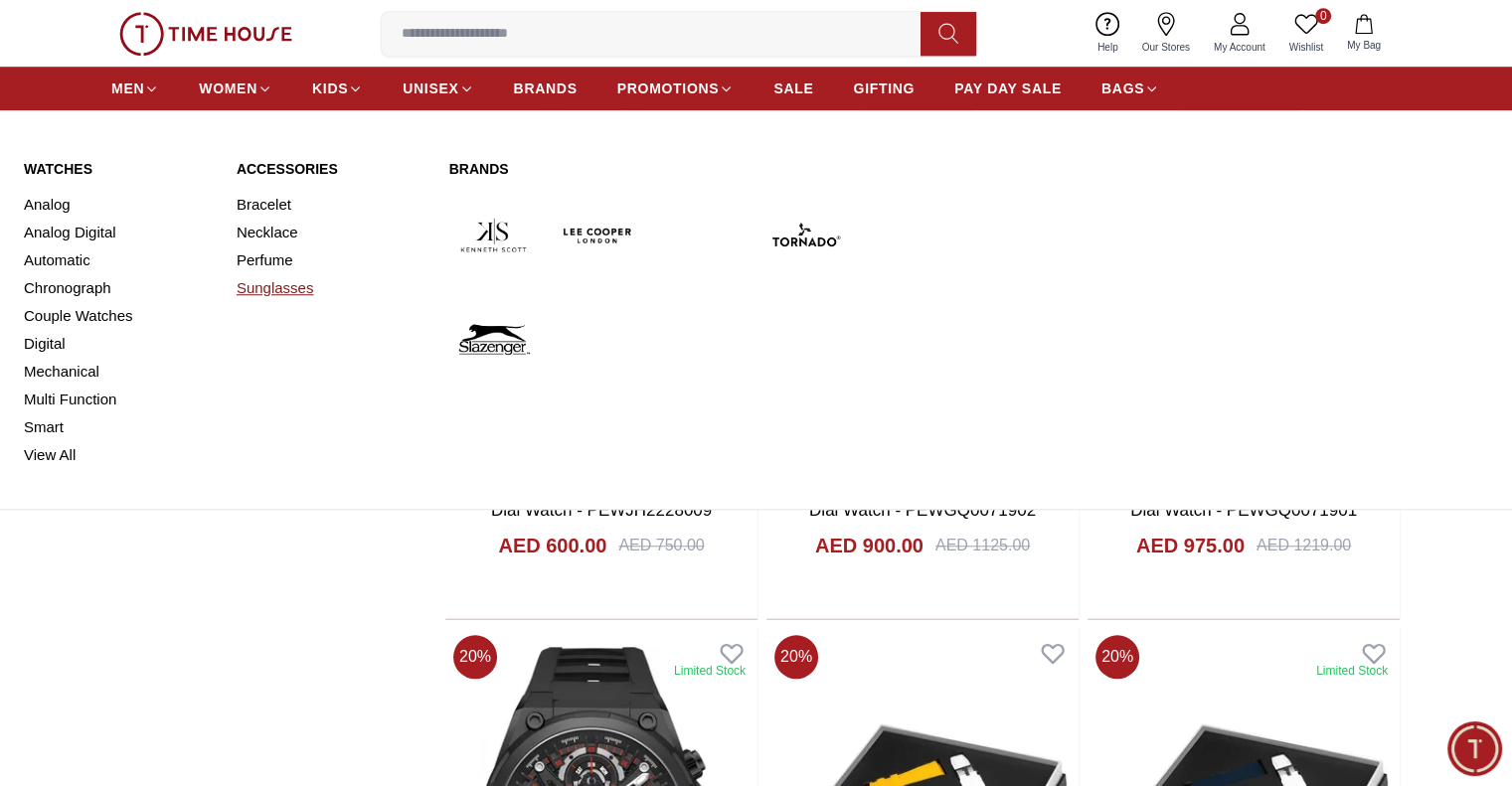 click on "Sunglasses" at bounding box center [331, 288] 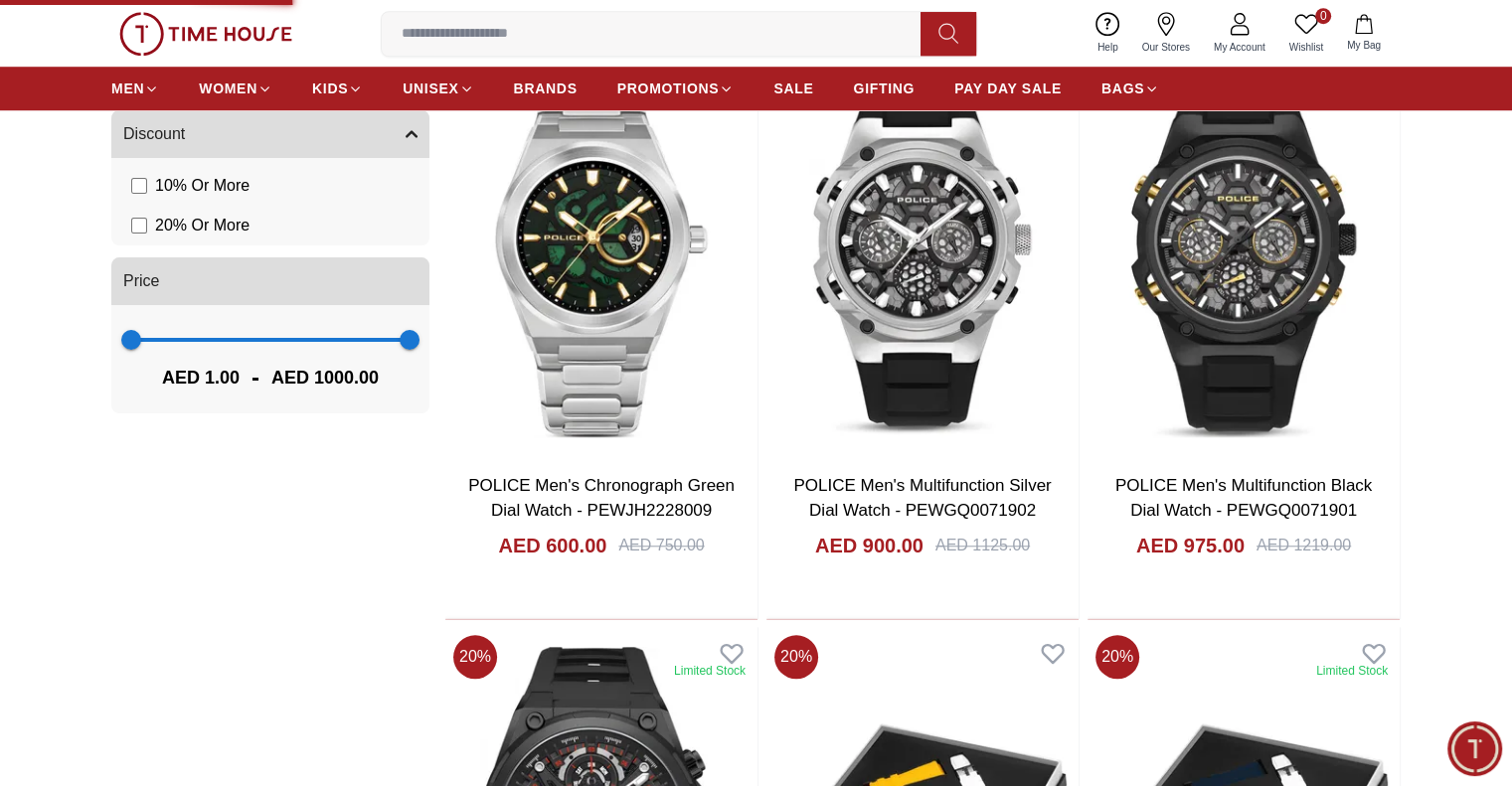 scroll, scrollTop: 0, scrollLeft: 0, axis: both 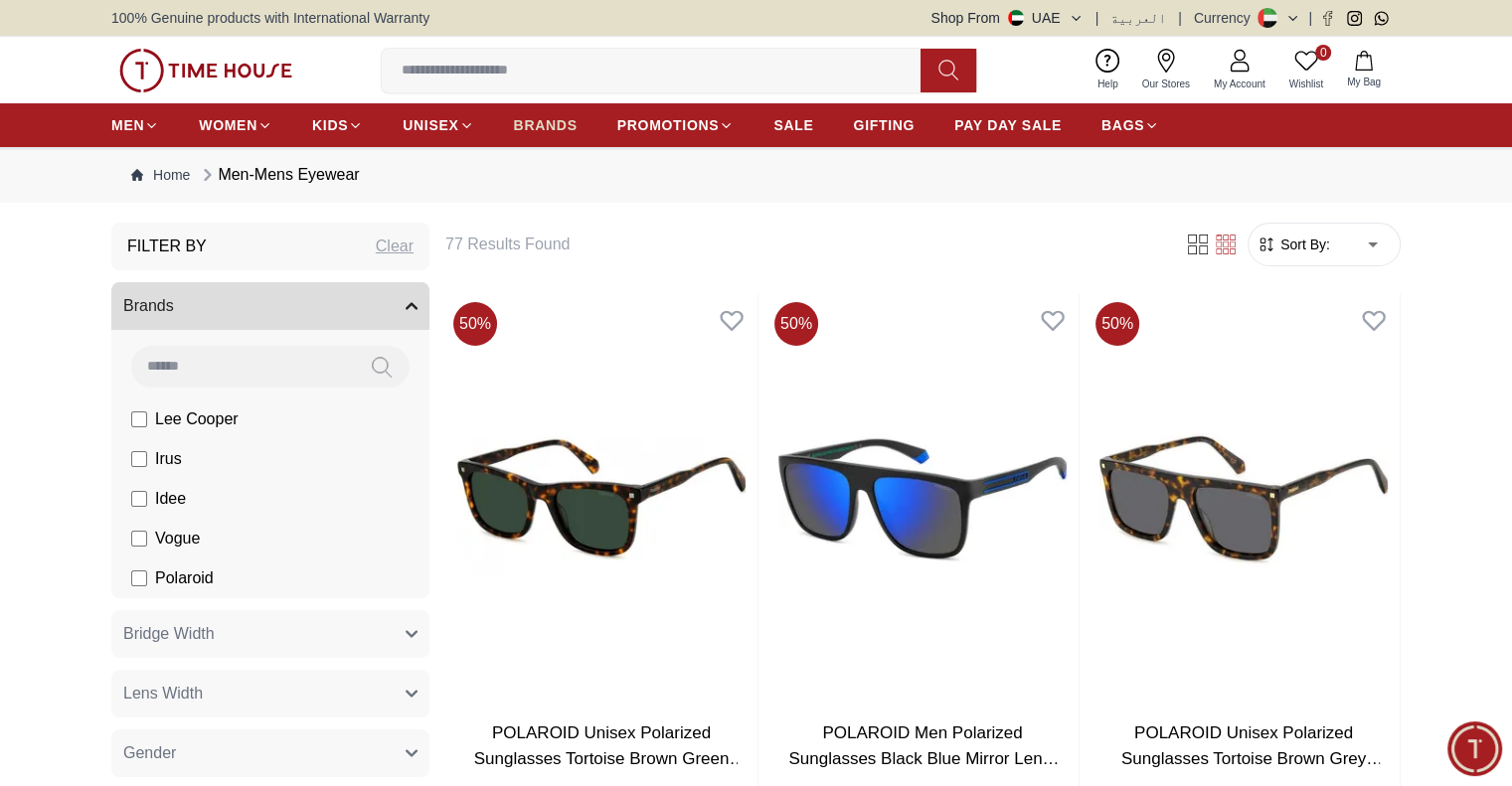 click on "BRANDS" at bounding box center (546, 125) 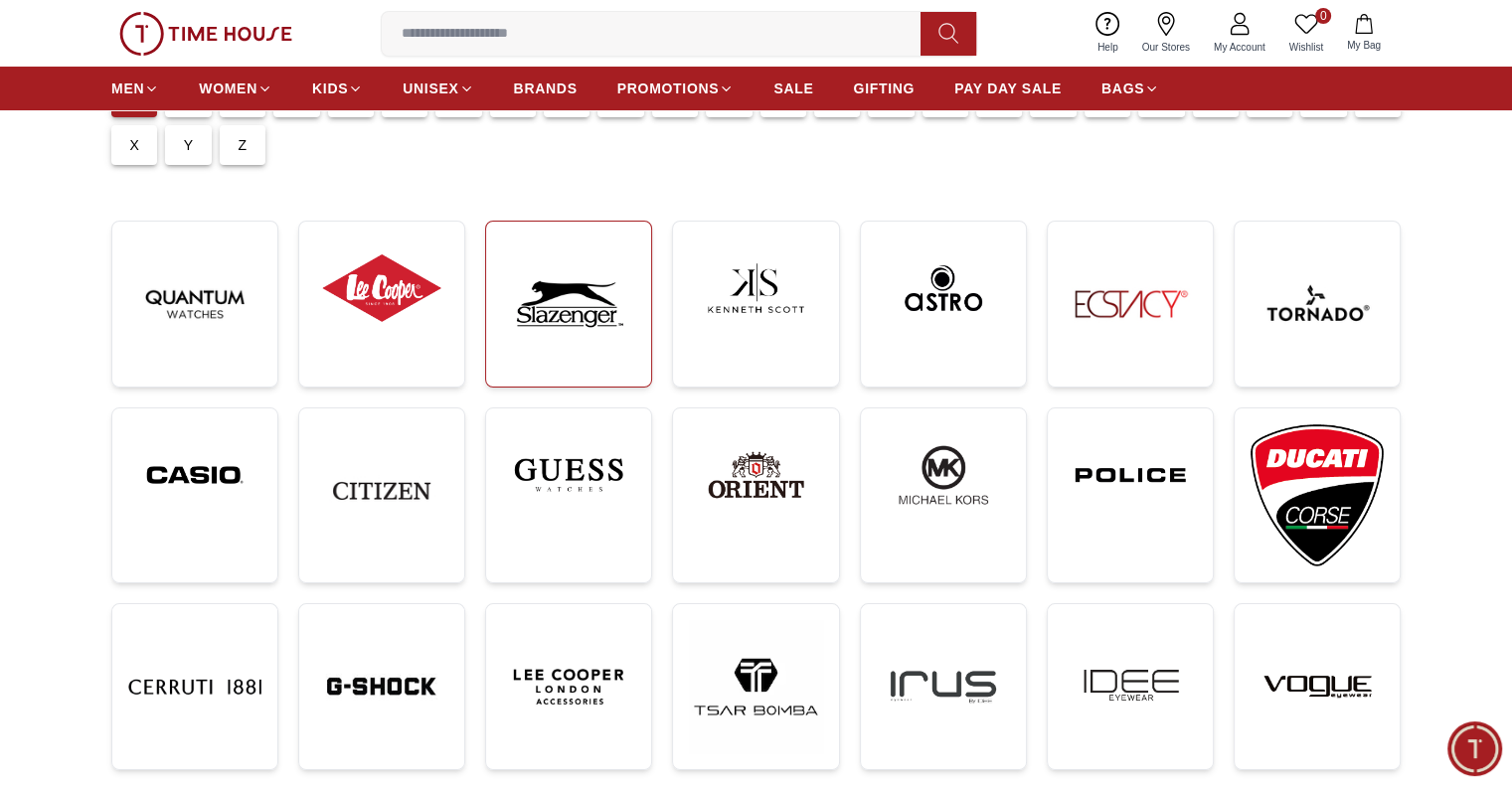 scroll, scrollTop: 199, scrollLeft: 0, axis: vertical 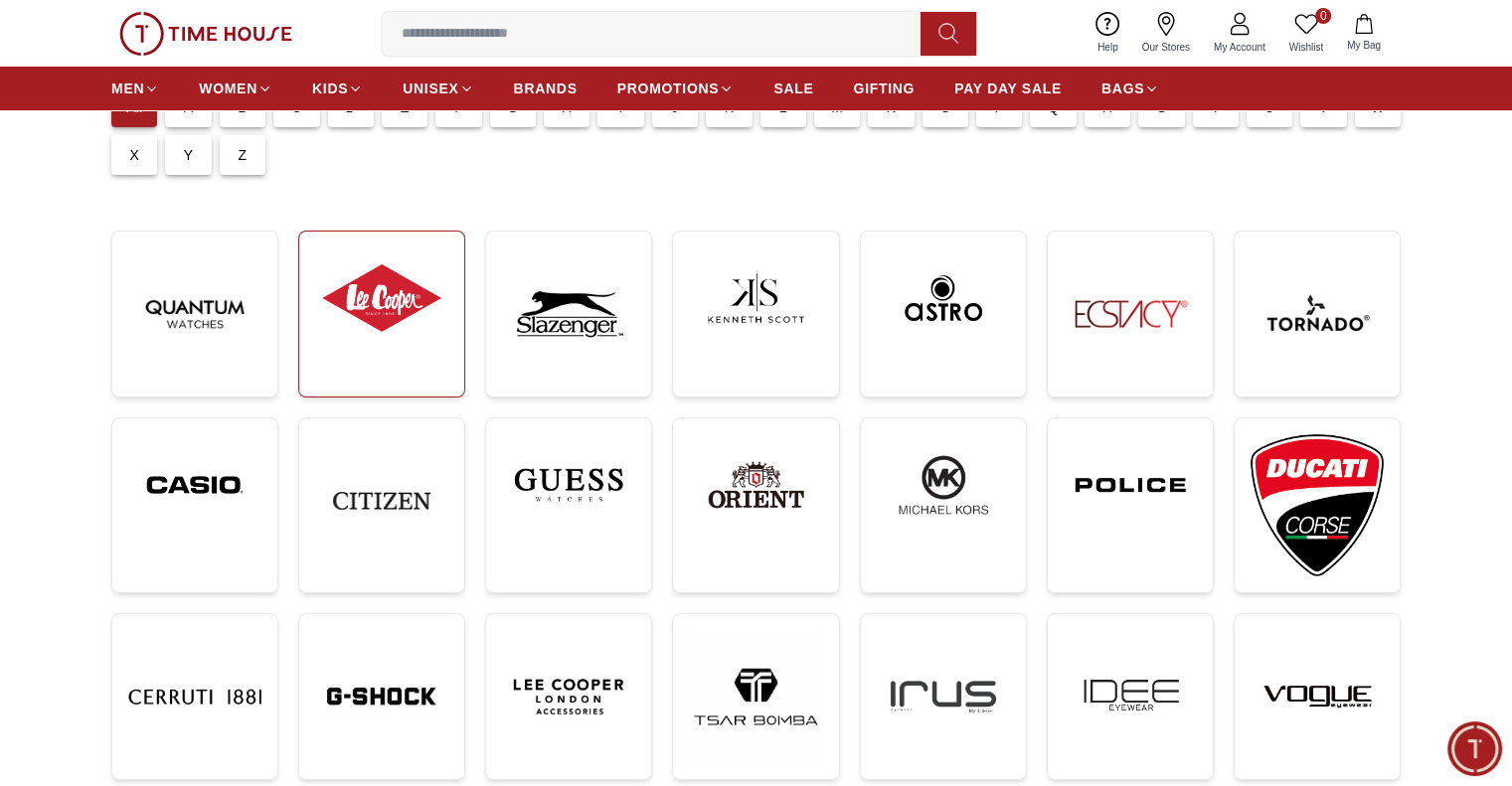 click at bounding box center [382, 298] 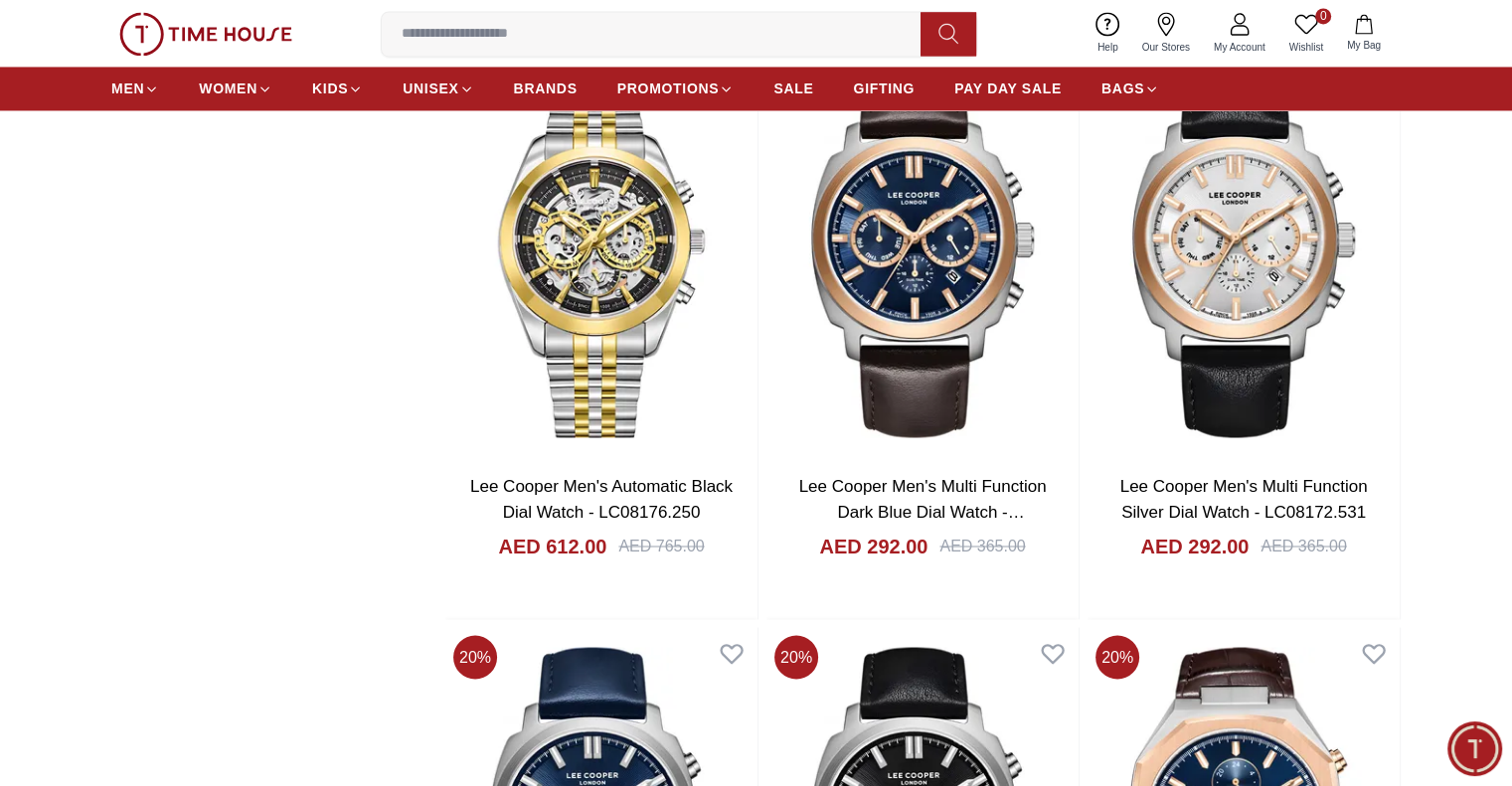 scroll, scrollTop: 3231, scrollLeft: 0, axis: vertical 